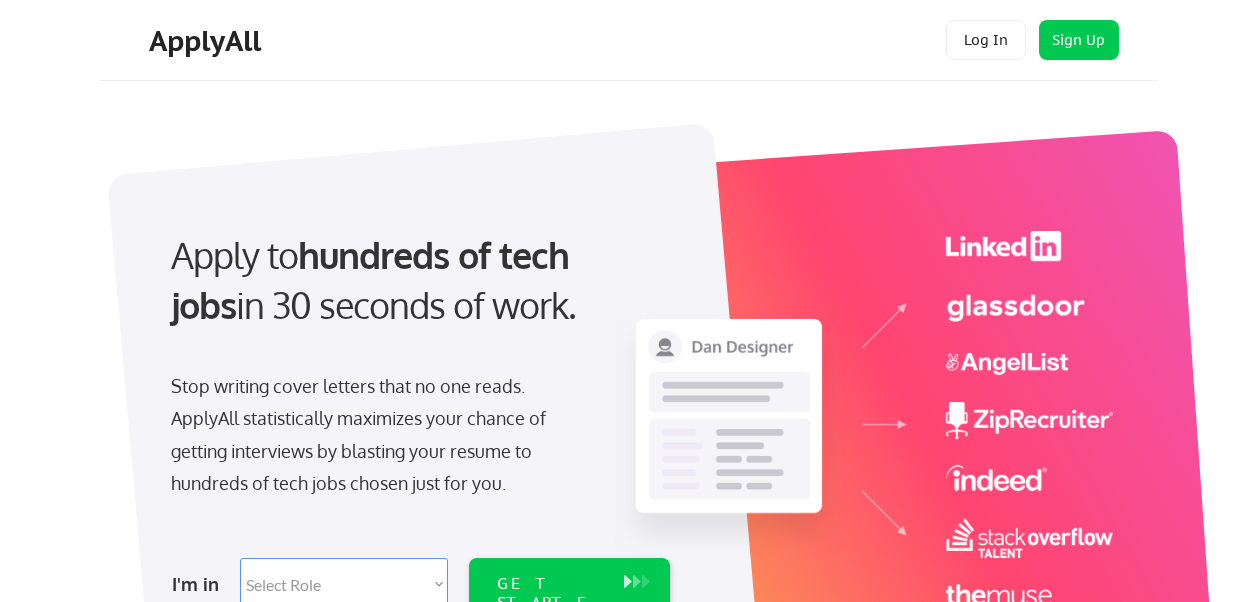 scroll, scrollTop: 0, scrollLeft: 0, axis: both 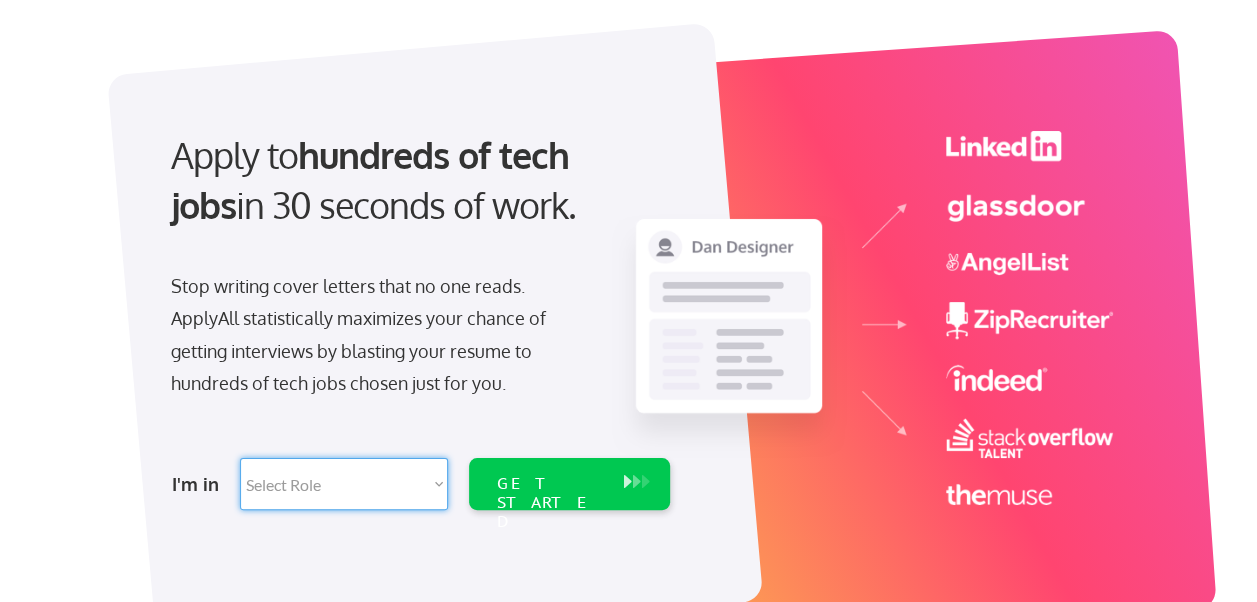 click on "Select Role Software Engineering Product Management Customer Success Sales UI/UX/Product Design Technical Project/Program Mgmt Marketing & Growth Data HR/Recruiting IT/Cybersecurity Tech Finance/Ops/Strategy Customer Support" at bounding box center [344, 484] 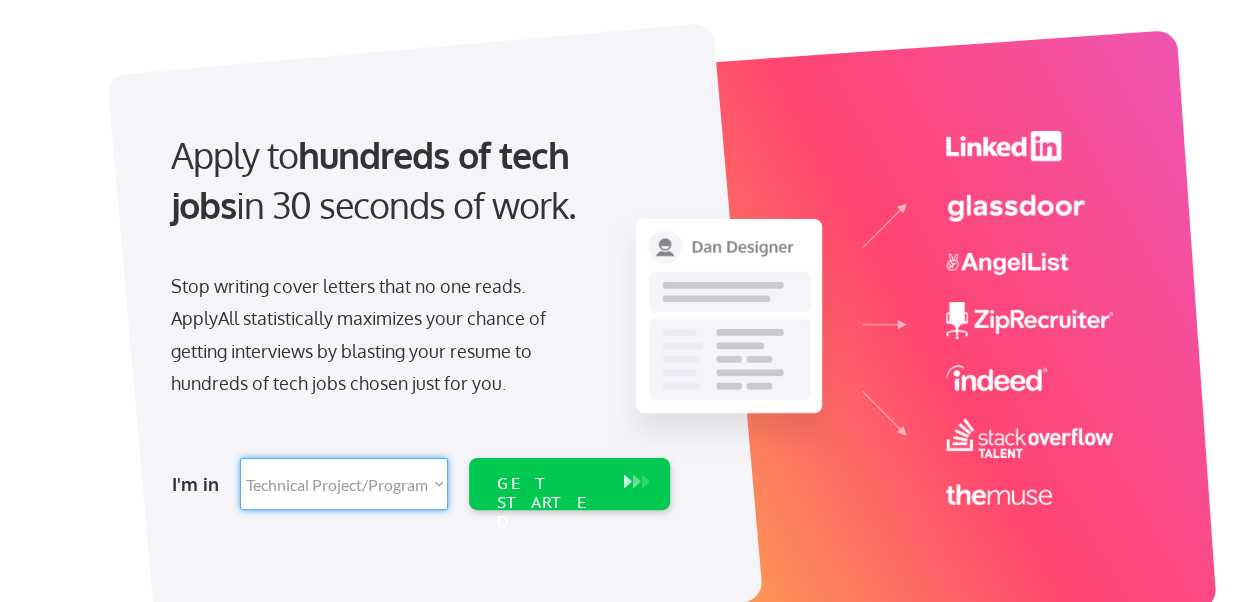 click on "Select Role Software Engineering Product Management Customer Success Sales UI/UX/Product Design Technical Project/Program Mgmt Marketing & Growth Data HR/Recruiting IT/Cybersecurity Tech Finance/Ops/Strategy Customer Support" at bounding box center [344, 484] 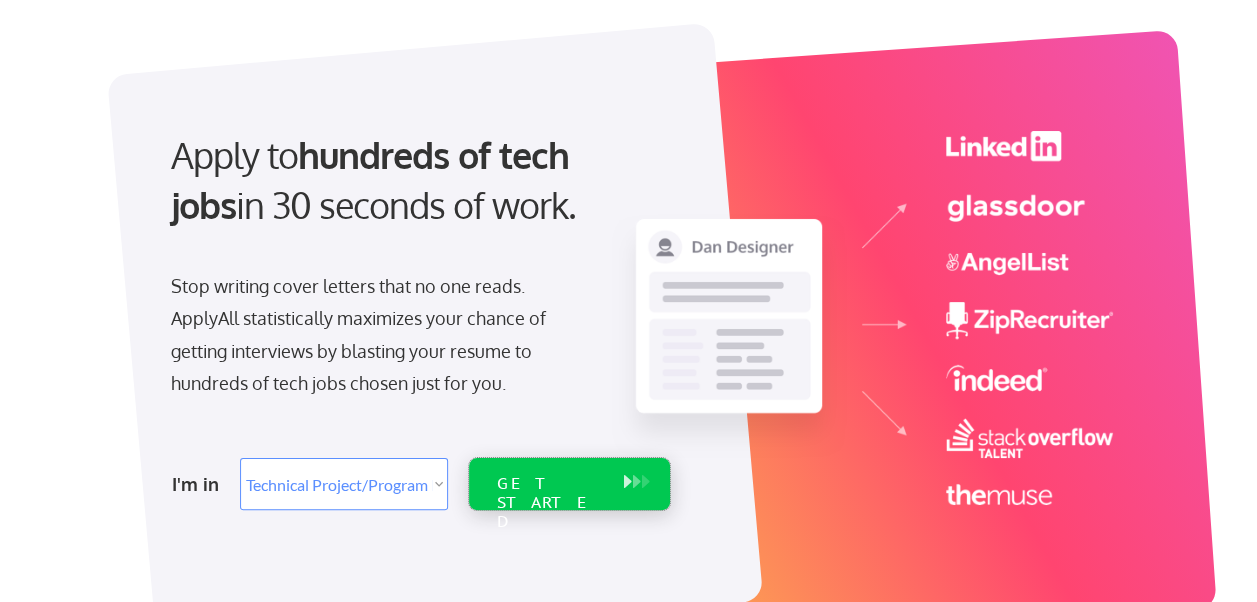 click on "GET STARTED" at bounding box center [550, 503] 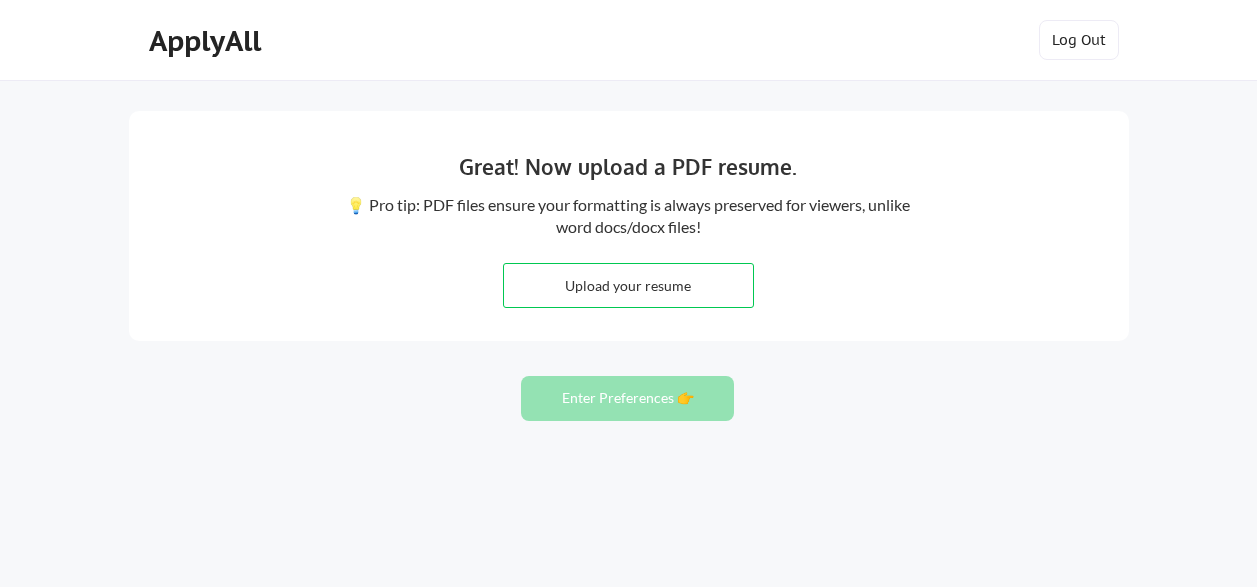 scroll, scrollTop: 0, scrollLeft: 0, axis: both 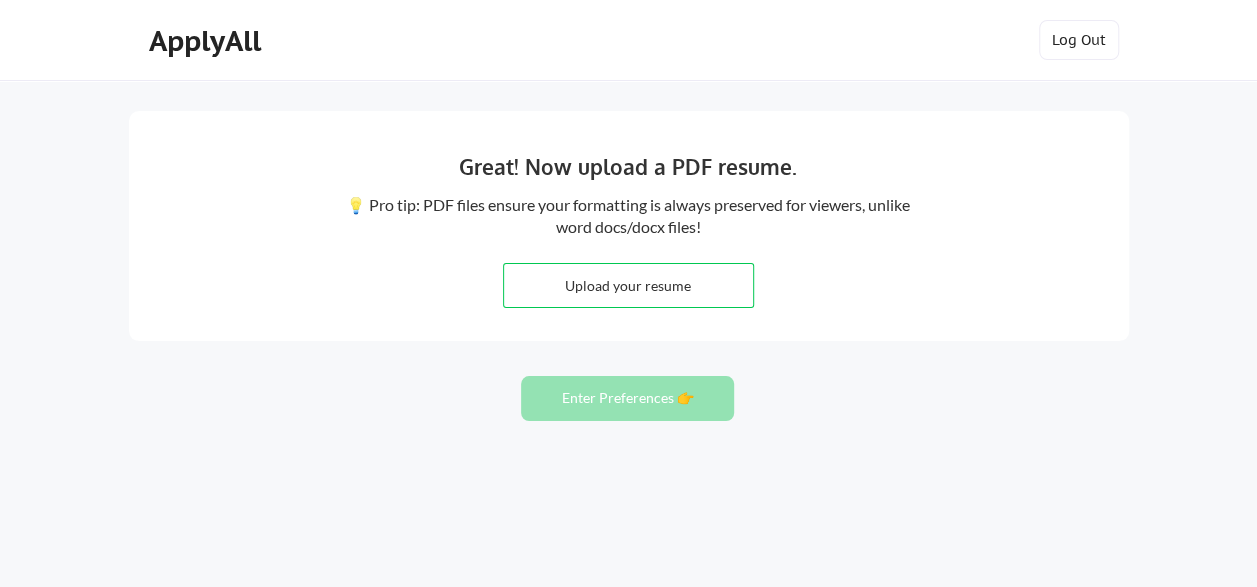 click at bounding box center [628, 285] 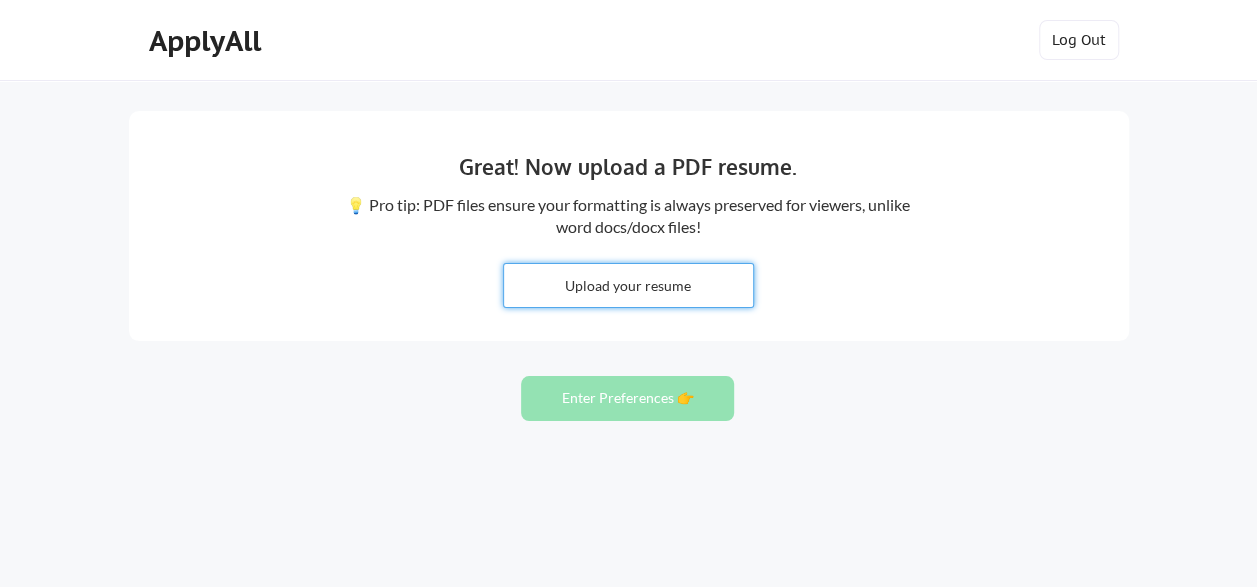 type 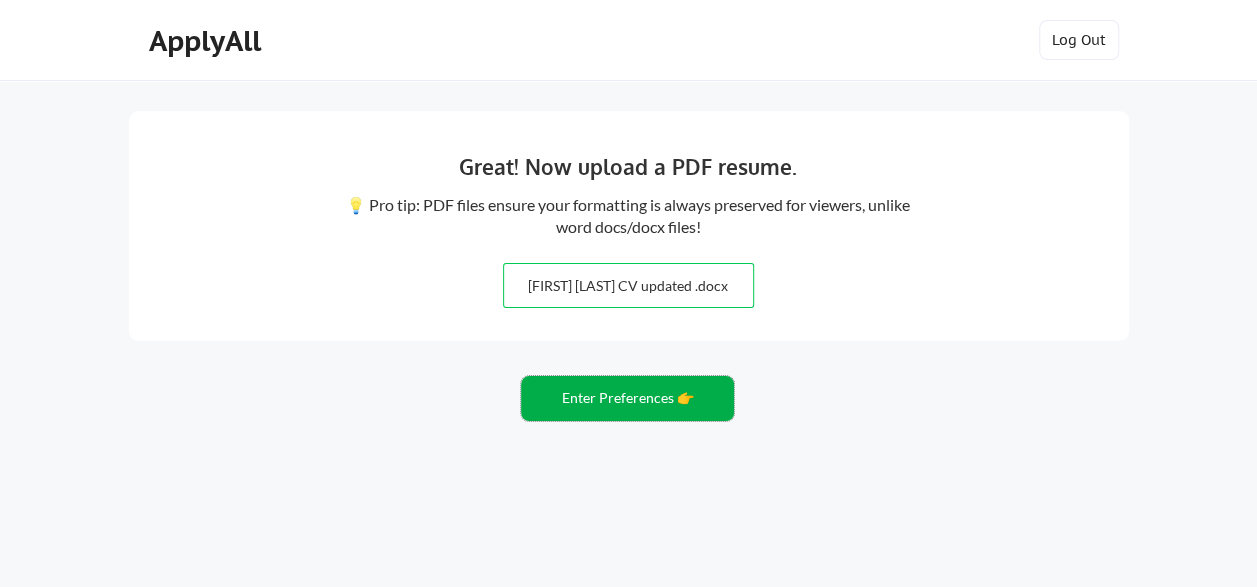 click on "Enter Preferences  👉" at bounding box center [627, 398] 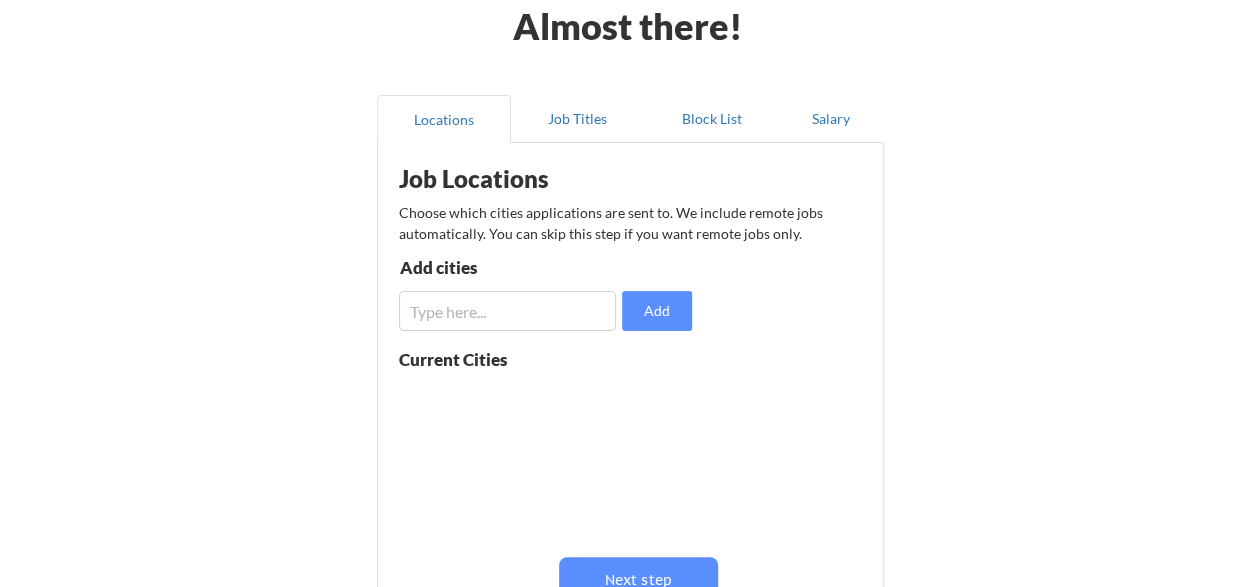 scroll, scrollTop: 100, scrollLeft: 0, axis: vertical 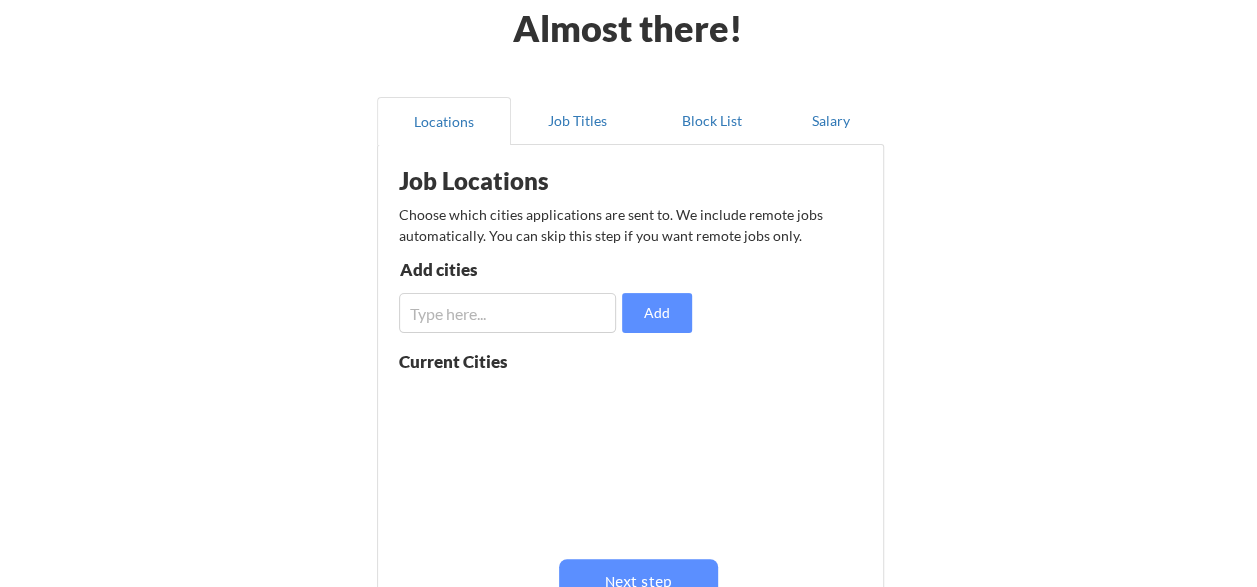 click at bounding box center (508, 313) 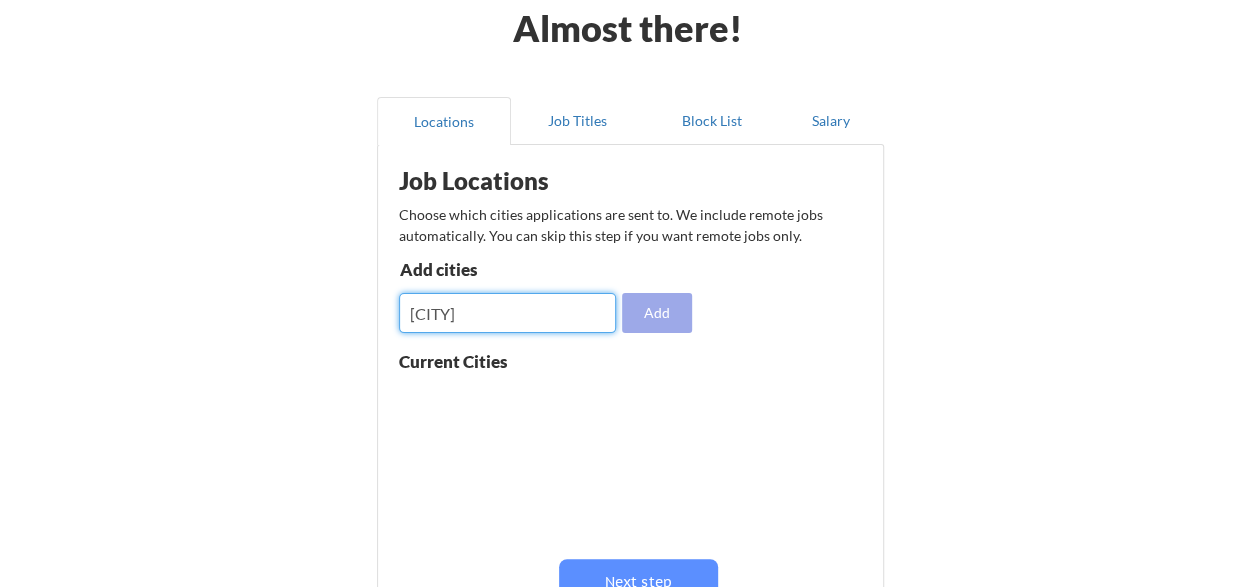 type on "Juba" 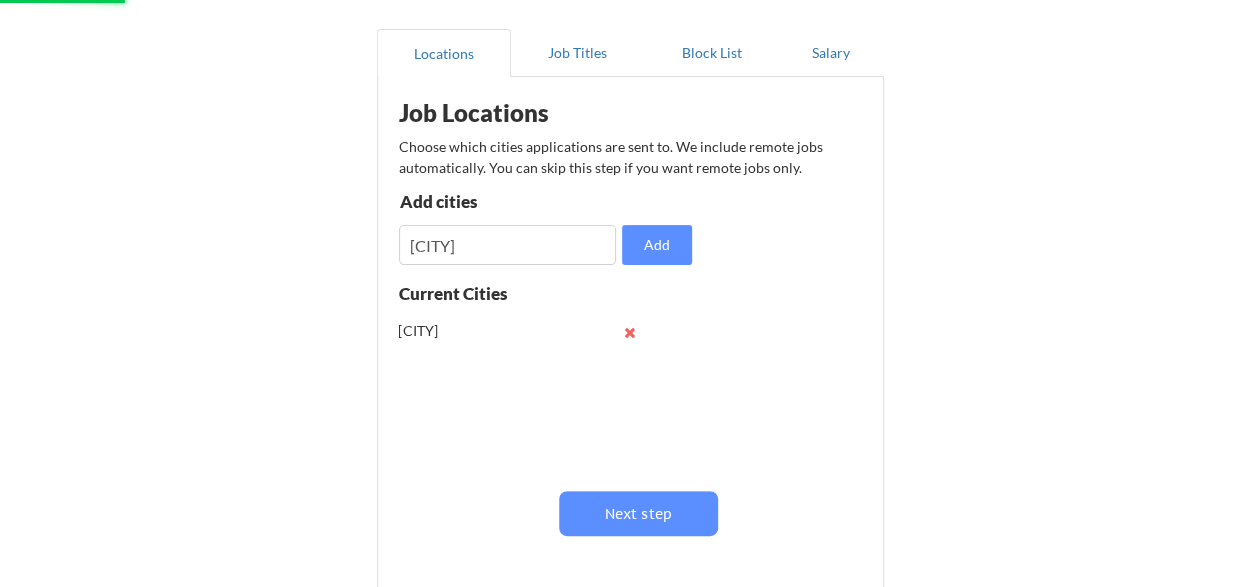 scroll, scrollTop: 300, scrollLeft: 0, axis: vertical 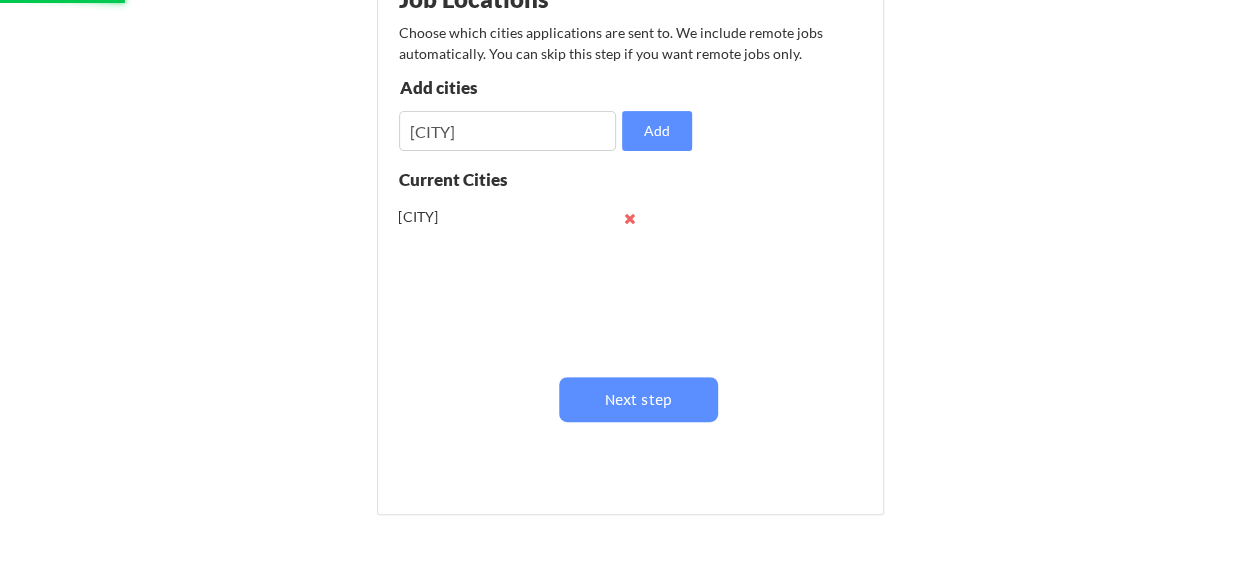 type 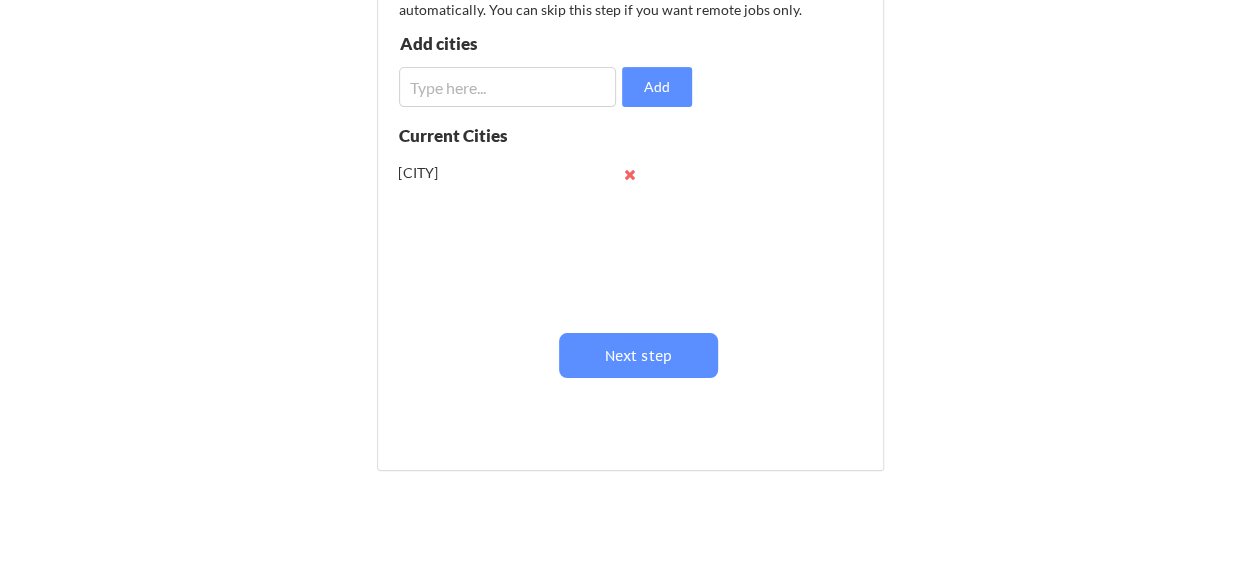 scroll, scrollTop: 393, scrollLeft: 0, axis: vertical 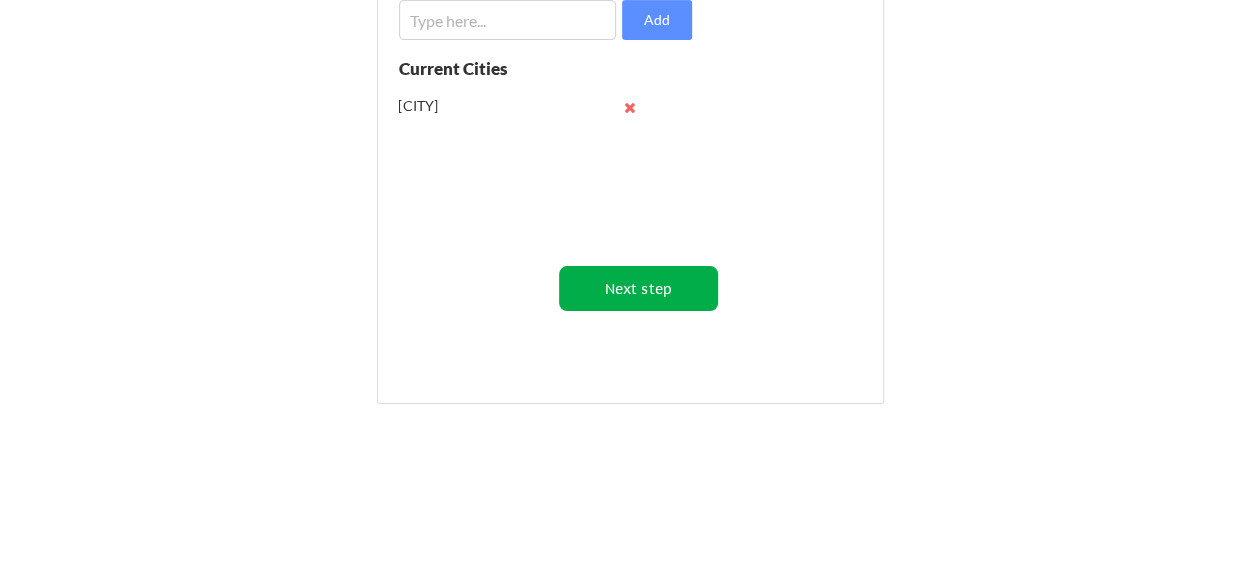 click on "Next step" at bounding box center (638, 288) 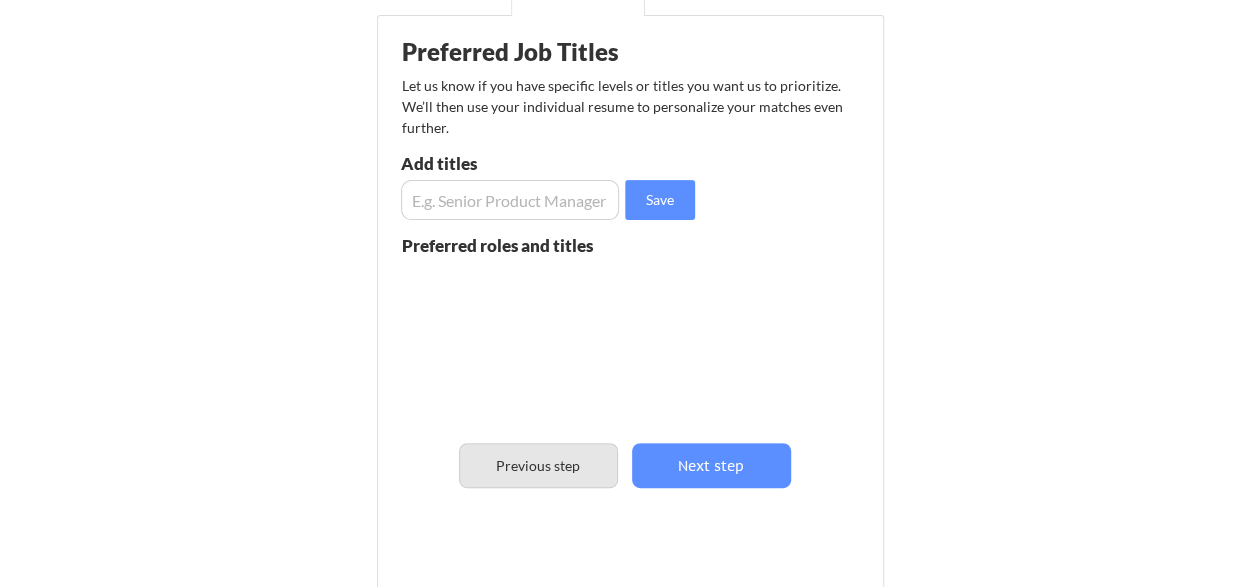 scroll, scrollTop: 93, scrollLeft: 0, axis: vertical 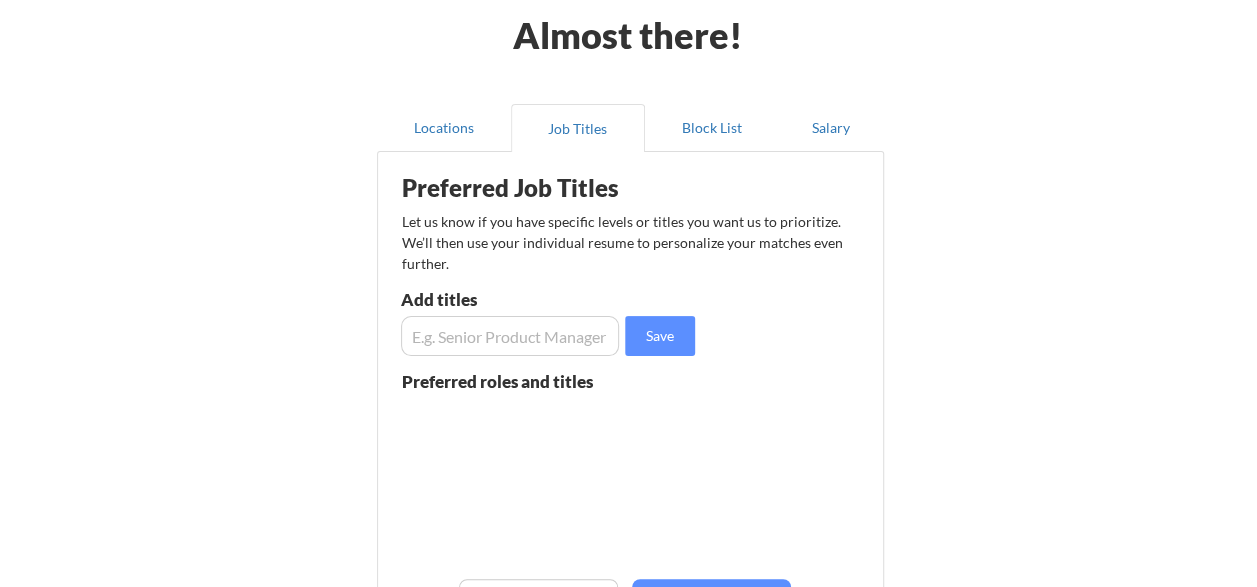 click at bounding box center (510, 336) 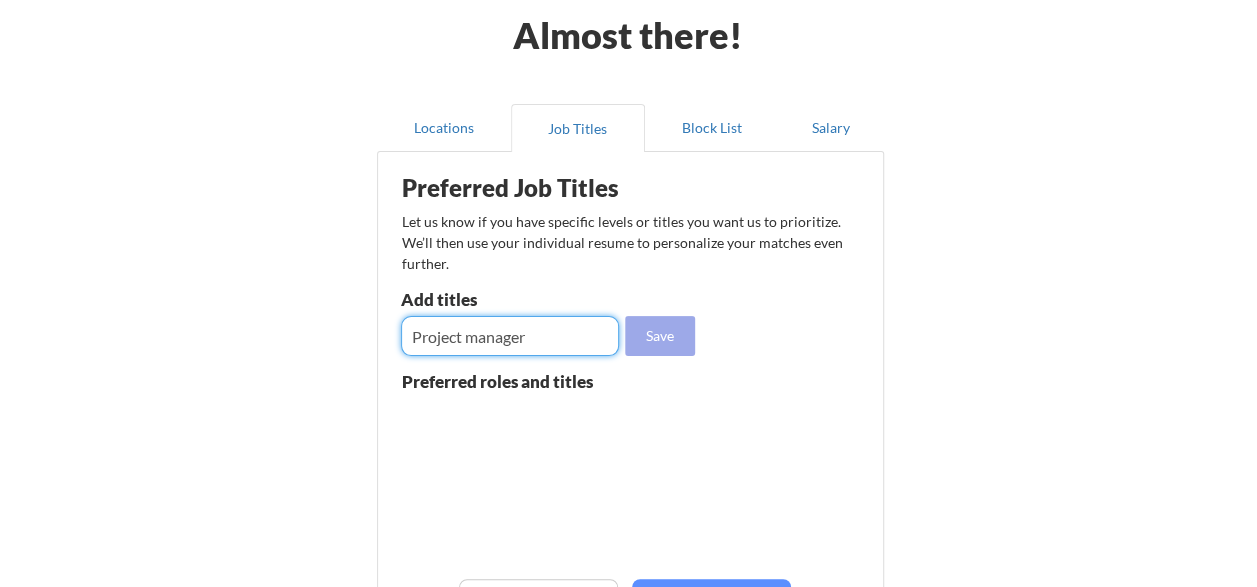 type on "Project manager" 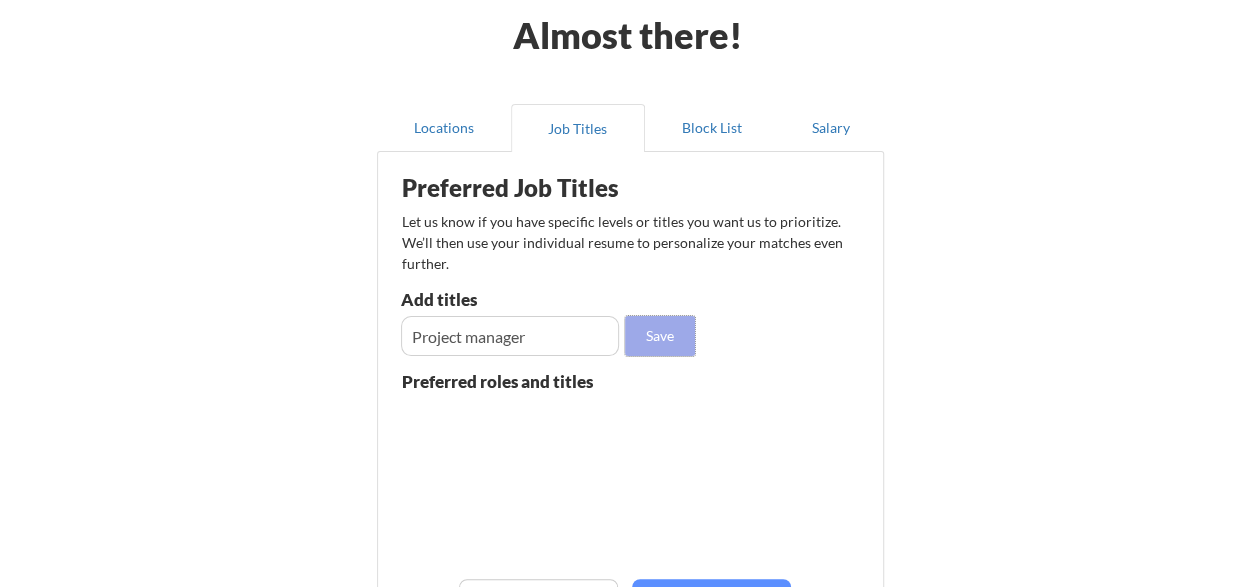 click on "Save" at bounding box center (660, 336) 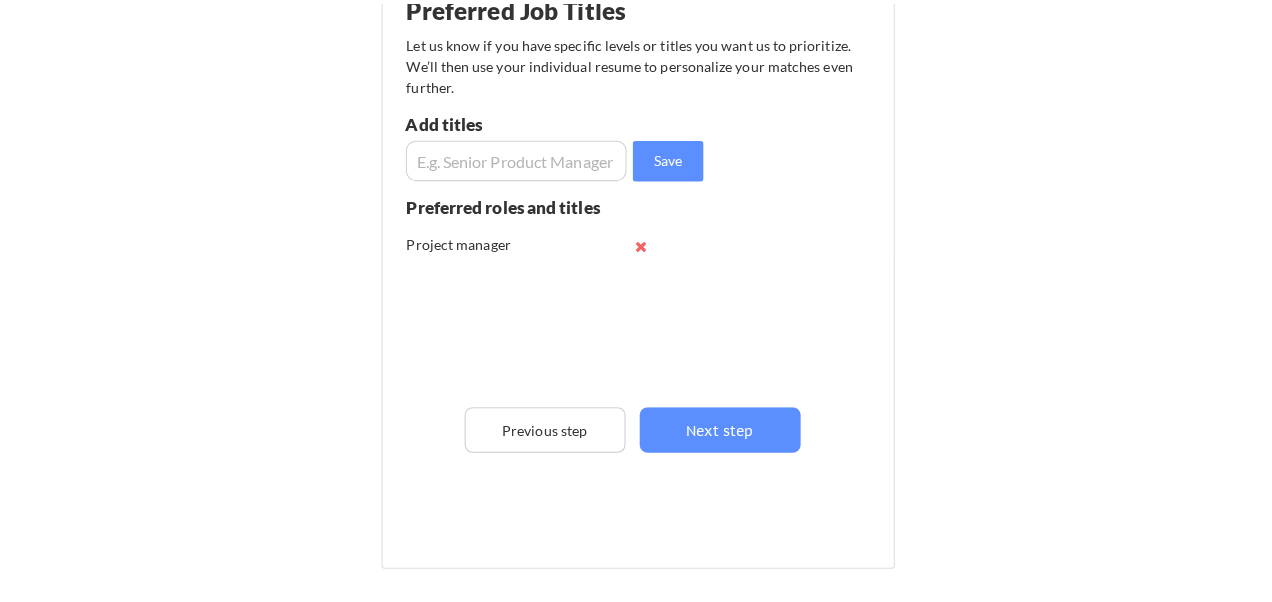 scroll, scrollTop: 293, scrollLeft: 0, axis: vertical 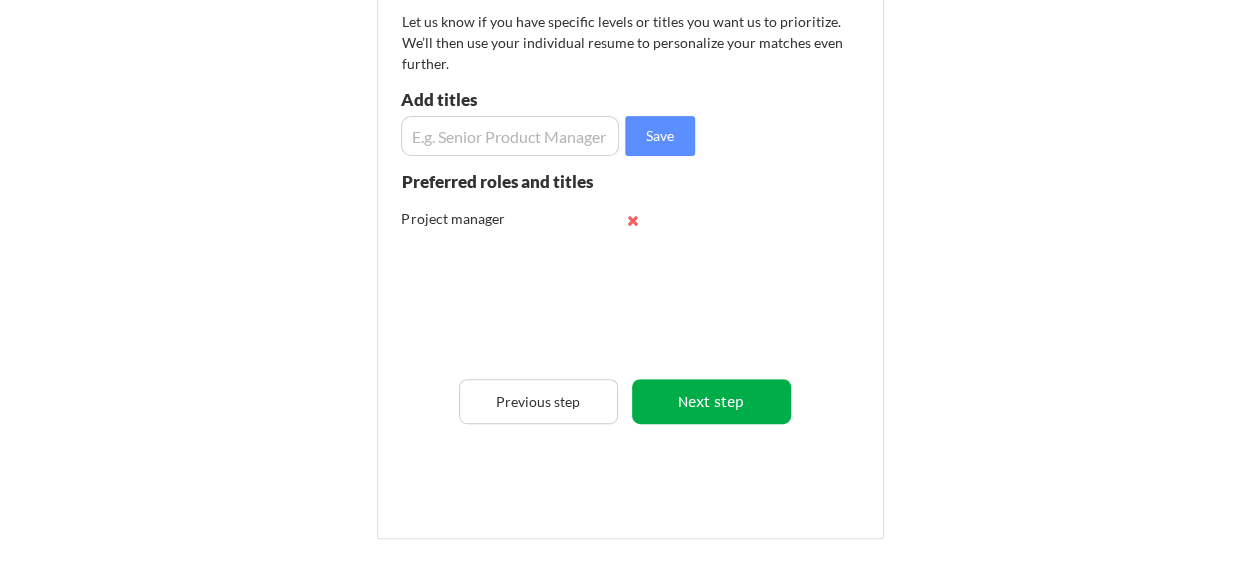 click on "Next step" at bounding box center [711, 401] 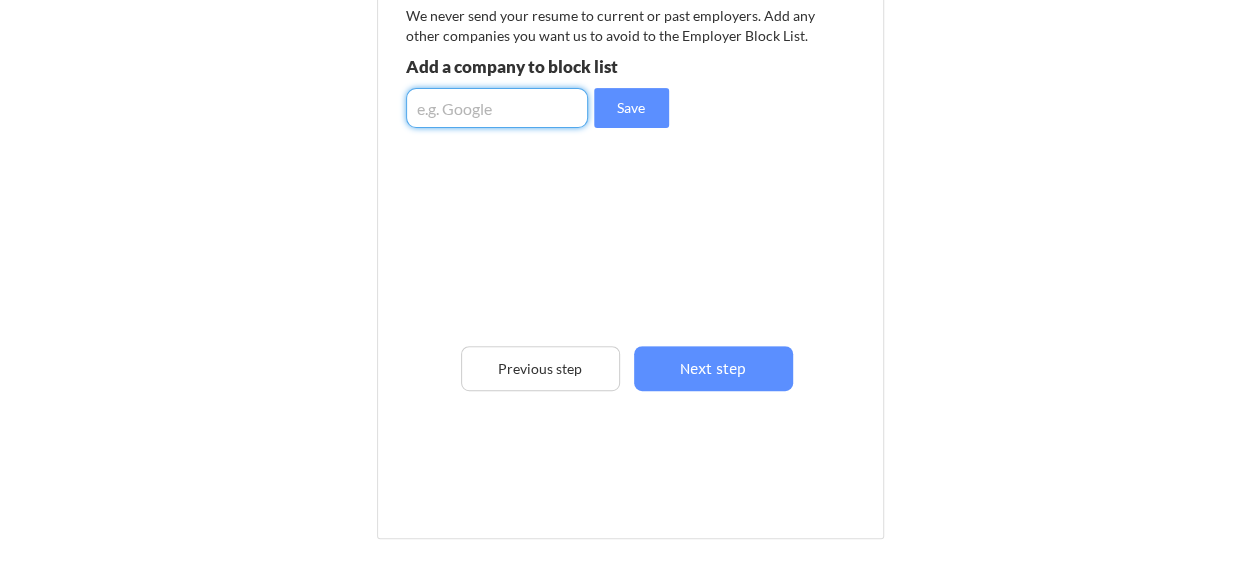 click at bounding box center [497, 108] 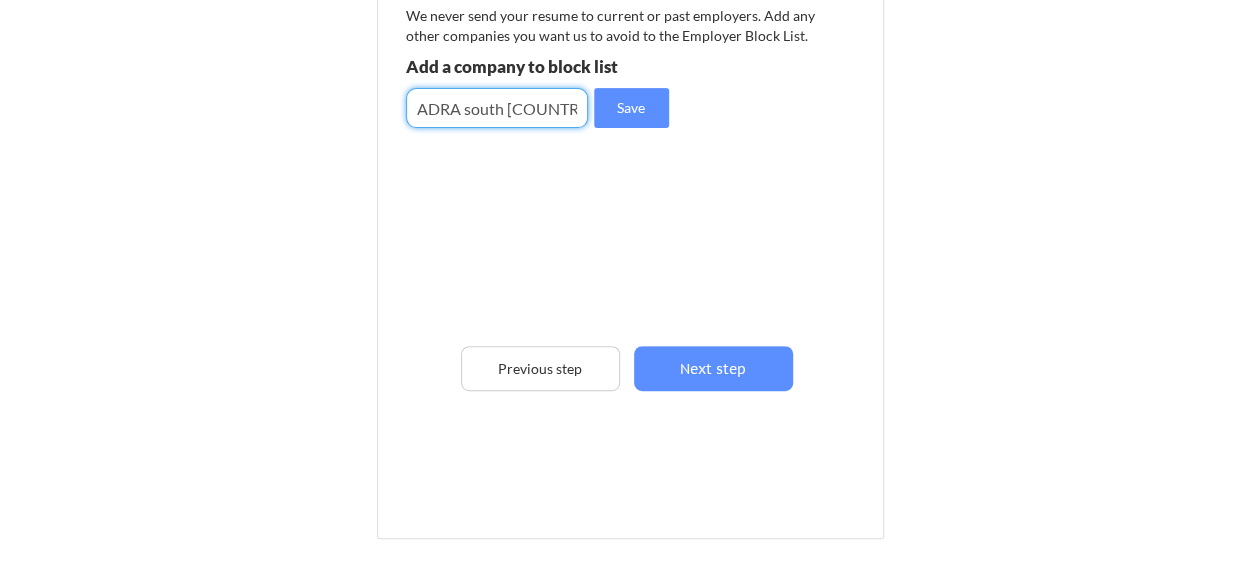 type on "ADRA south Sudan" 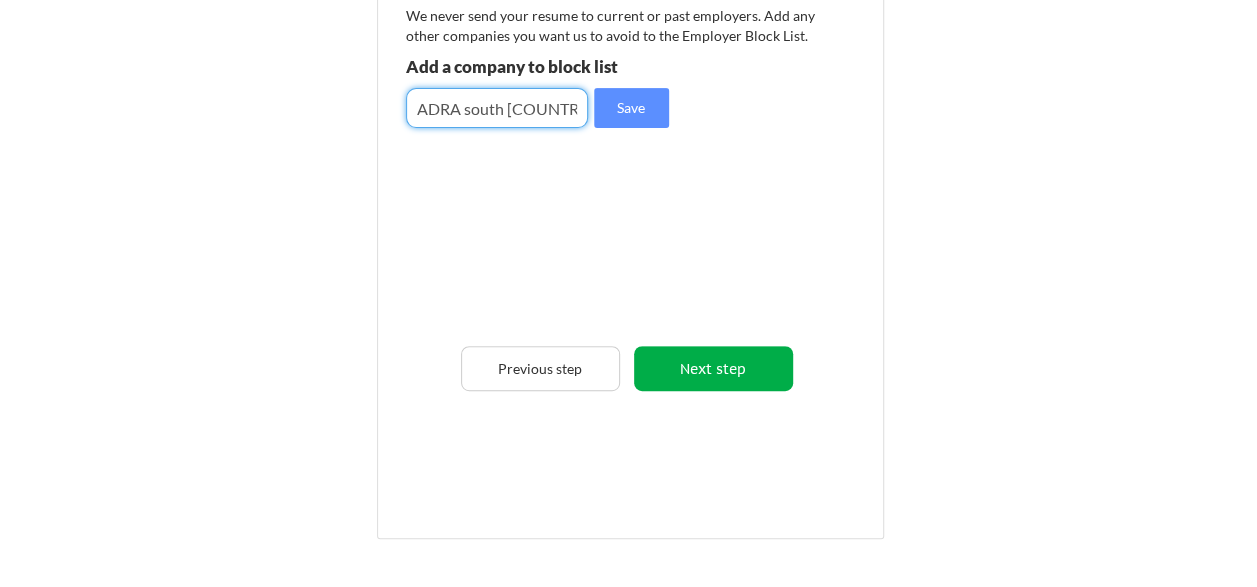 click on "Next step" at bounding box center [713, 368] 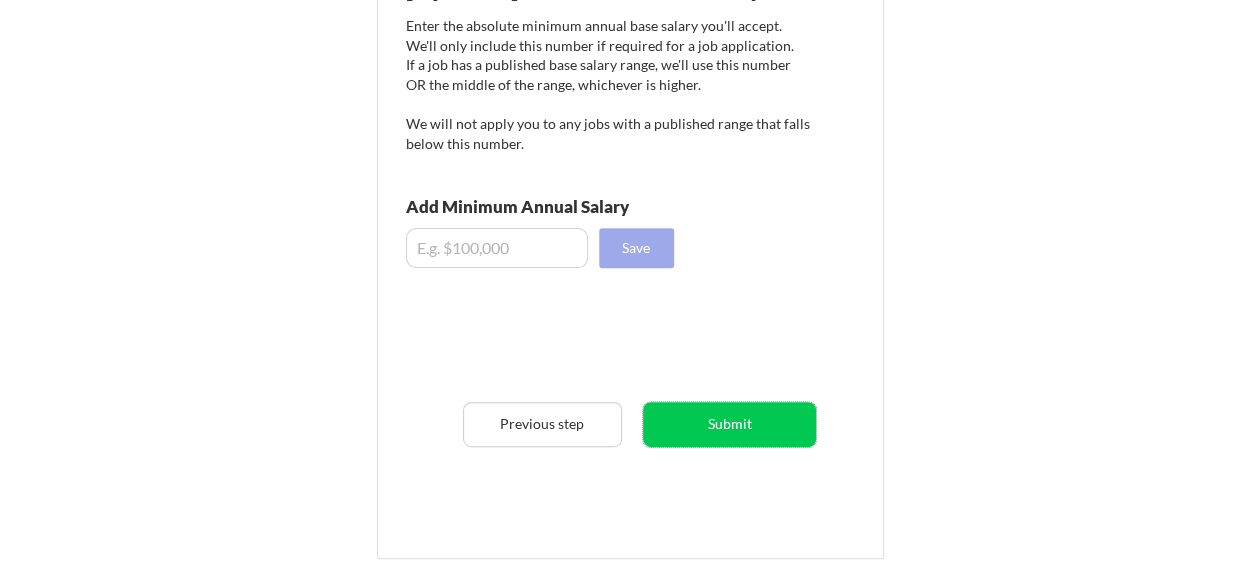 click on "Save" at bounding box center (636, 248) 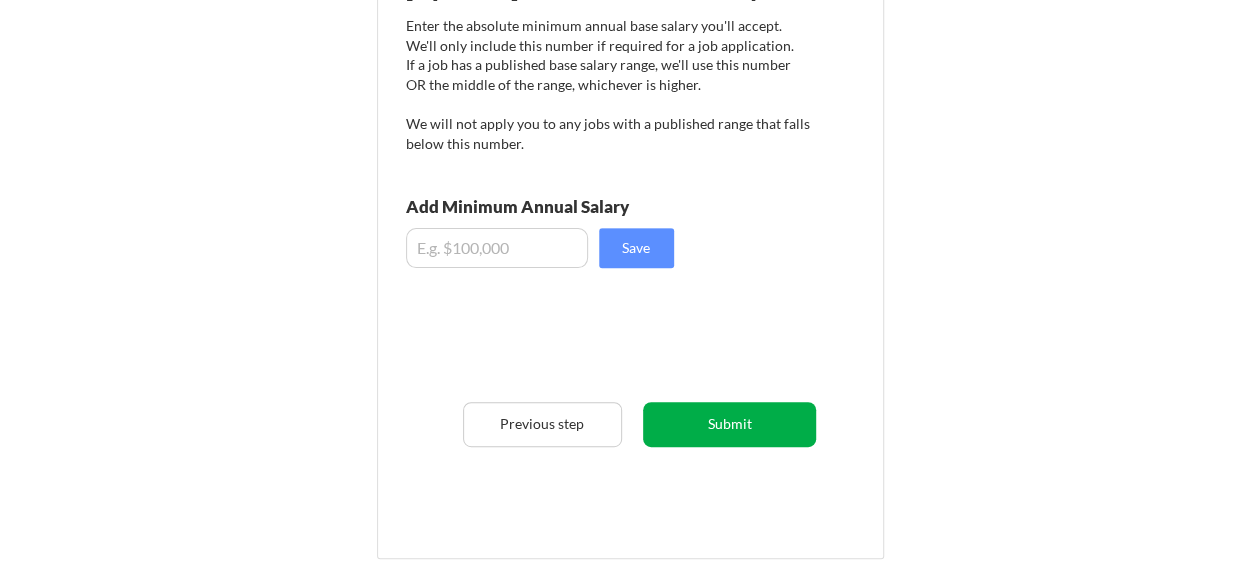 click on "Submit" at bounding box center [729, 424] 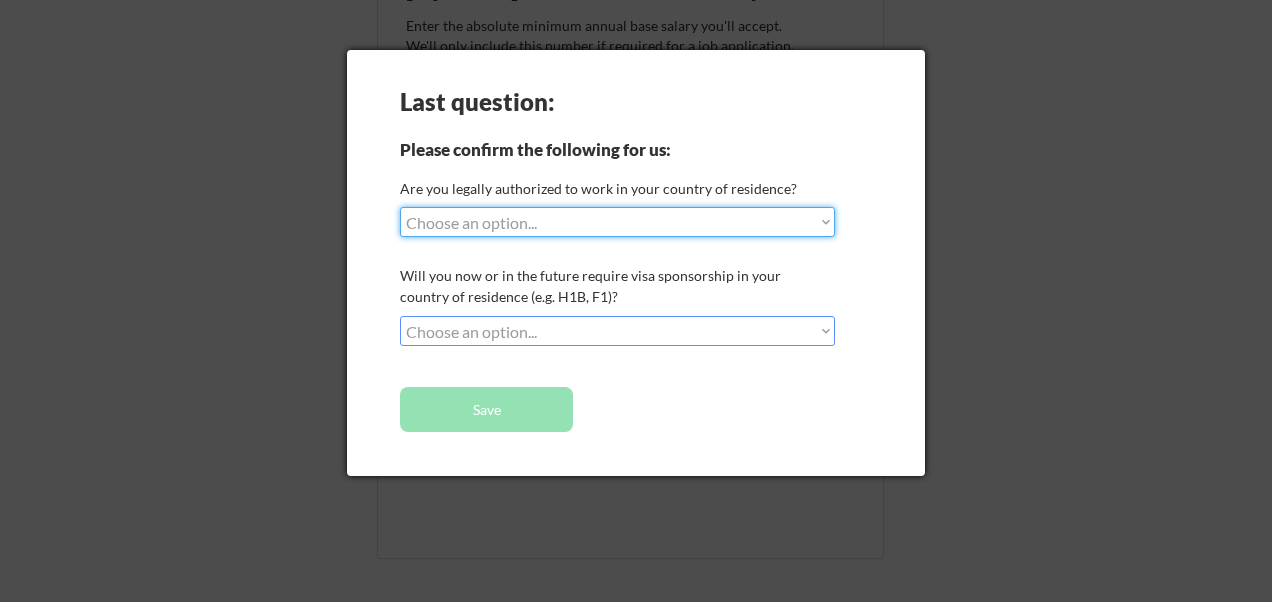 click on "Choose an option... Yes, I am a US Citizen Yes, I am a Canadian Citizen Yes, I am a US Green Card Holder Yes, I am an Other Permanent Resident Yes, I am here on a visa (H1B, OPT, etc.) No, I am not (yet) authorized" at bounding box center (617, 222) 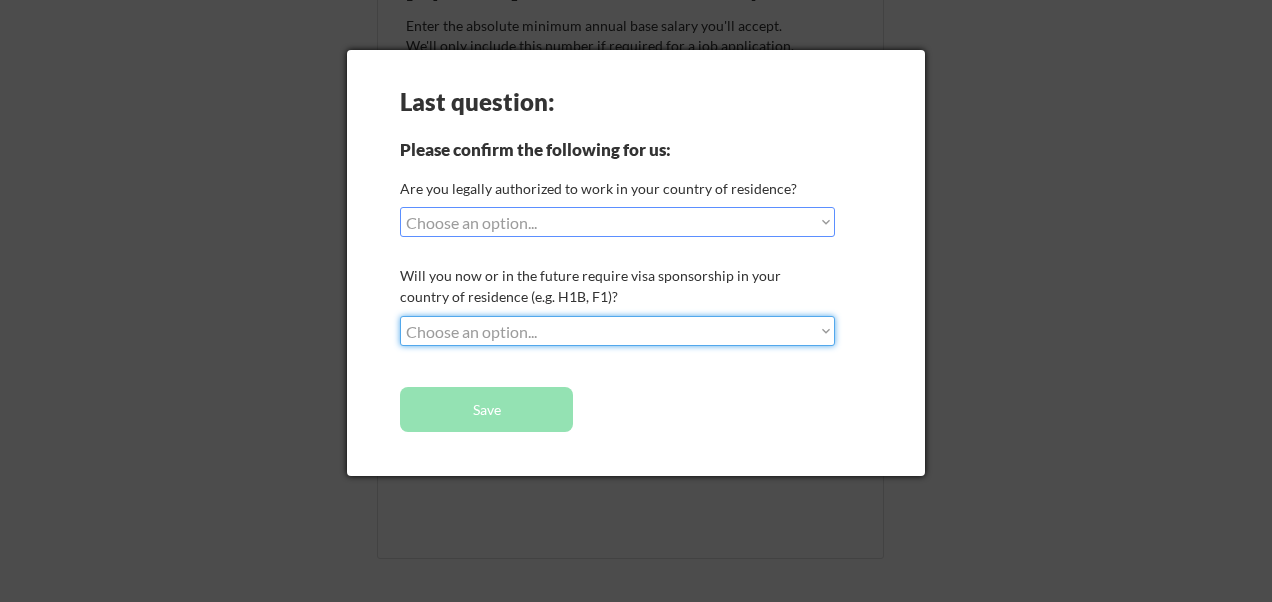 click on "Choose an option... No, I will not need sponsorship Yes, I will need sponsorship" at bounding box center (617, 331) 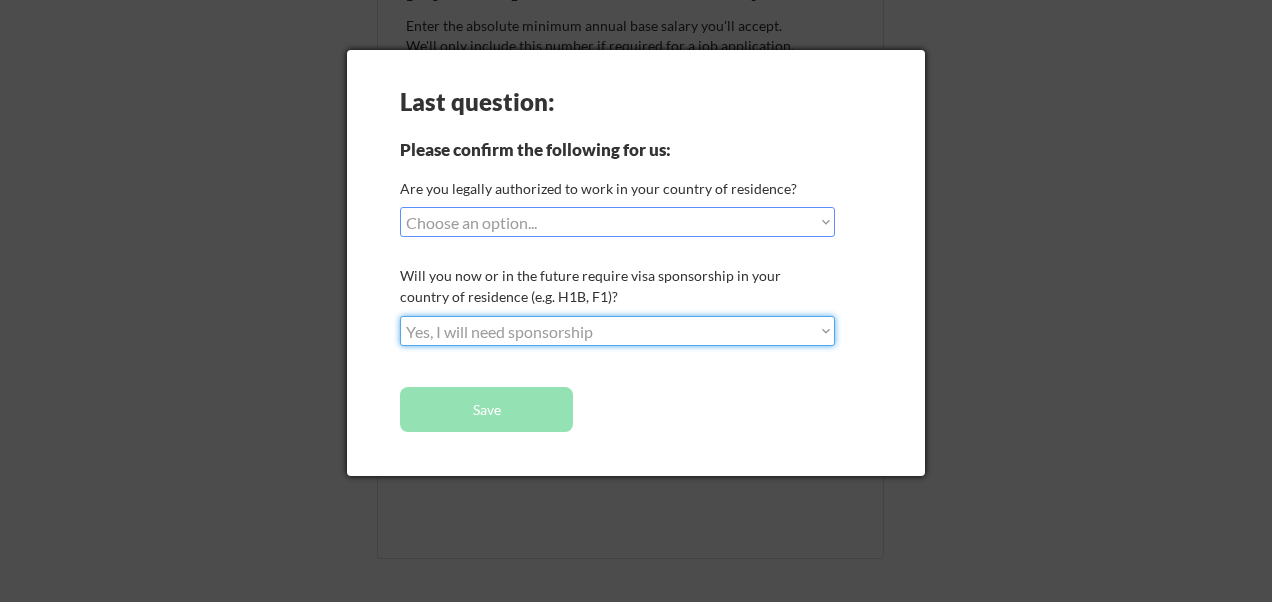 click on "Choose an option... No, I will not need sponsorship Yes, I will need sponsorship" at bounding box center [617, 331] 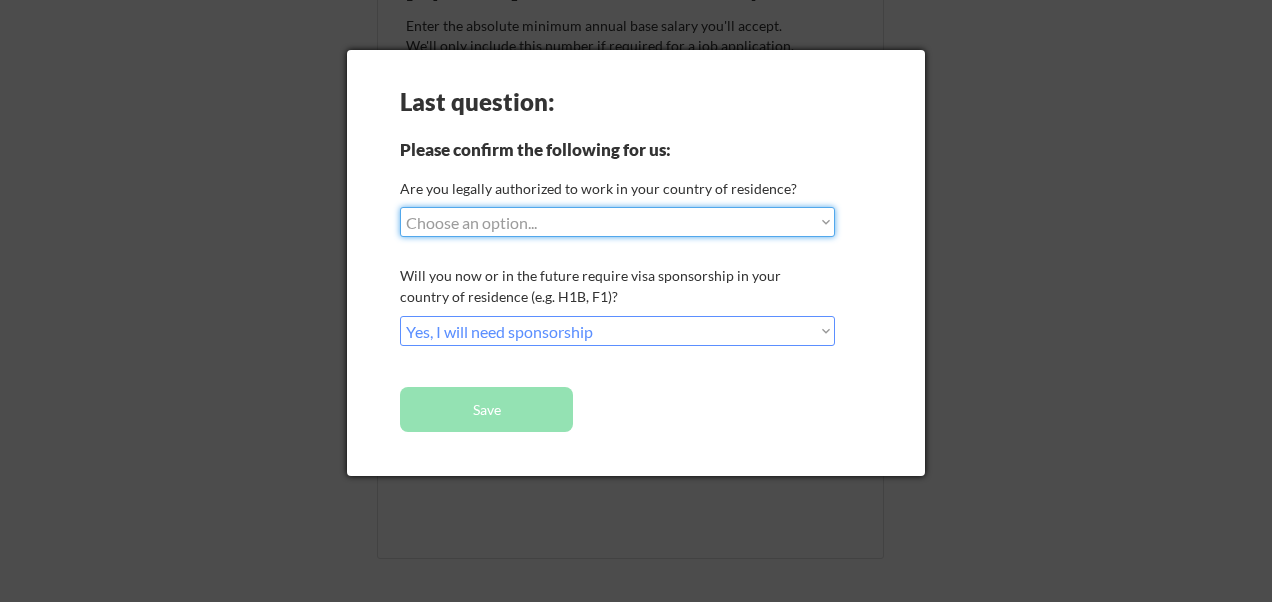 click on "Choose an option... Yes, I am a US Citizen Yes, I am a Canadian Citizen Yes, I am a US Green Card Holder Yes, I am an Other Permanent Resident Yes, I am here on a visa (H1B, OPT, etc.) No, I am not (yet) authorized" at bounding box center (617, 222) 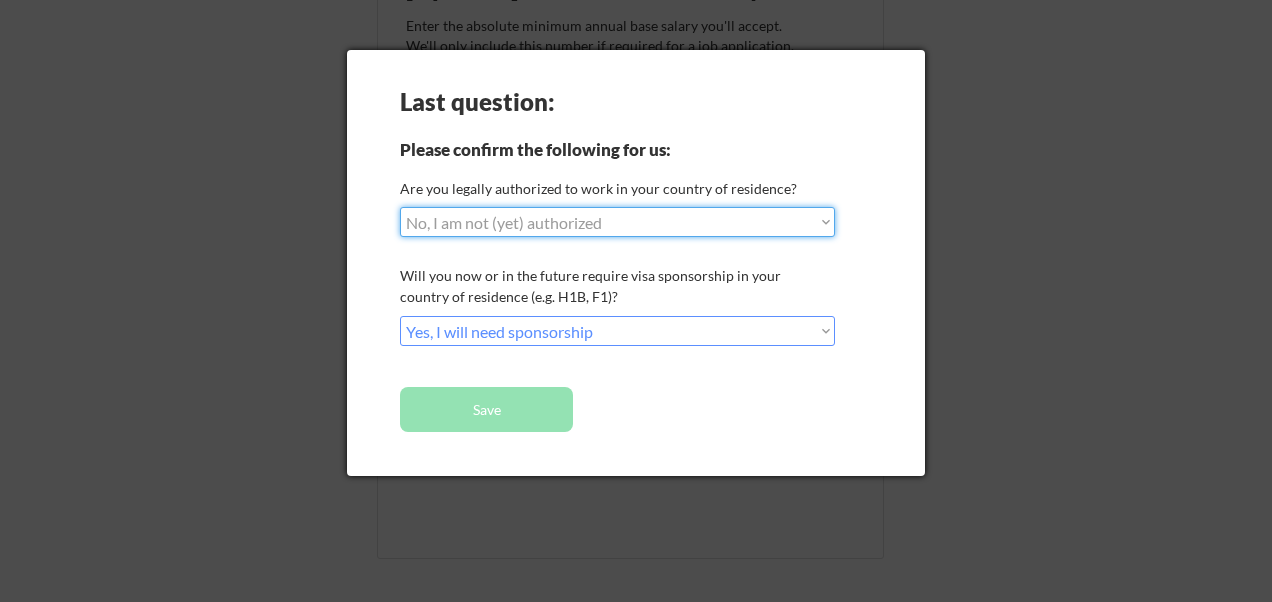 click on "Choose an option... Yes, I am a US Citizen Yes, I am a Canadian Citizen Yes, I am a US Green Card Holder Yes, I am an Other Permanent Resident Yes, I am here on a visa (H1B, OPT, etc.) No, I am not (yet) authorized" at bounding box center (617, 222) 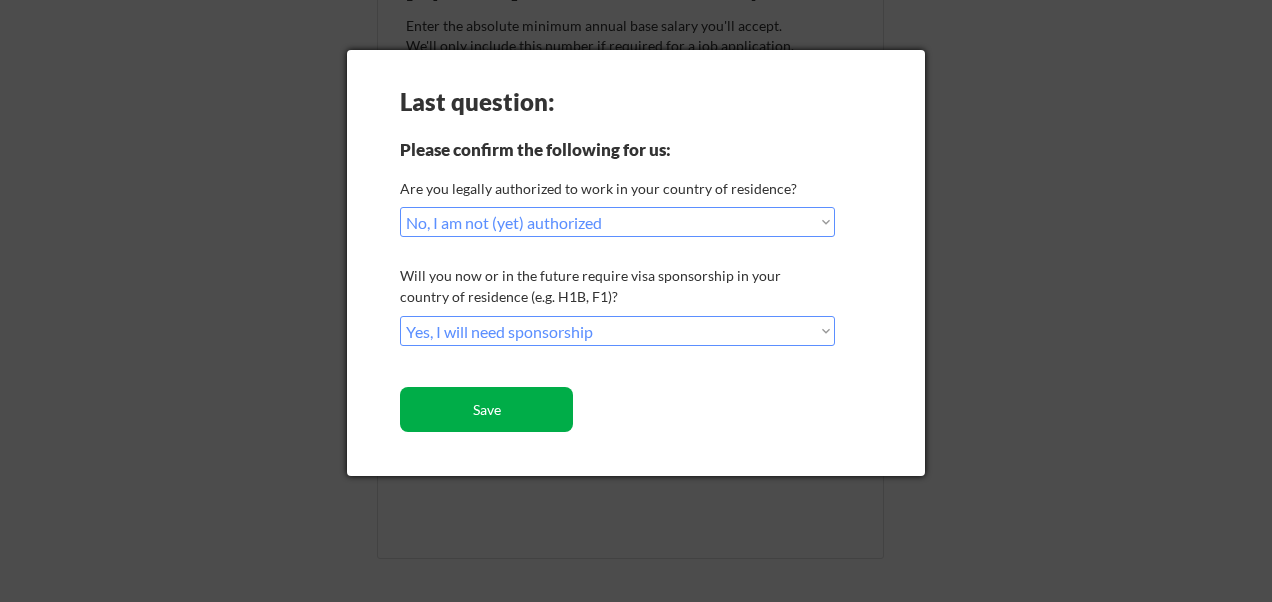 click on "Save" at bounding box center [486, 409] 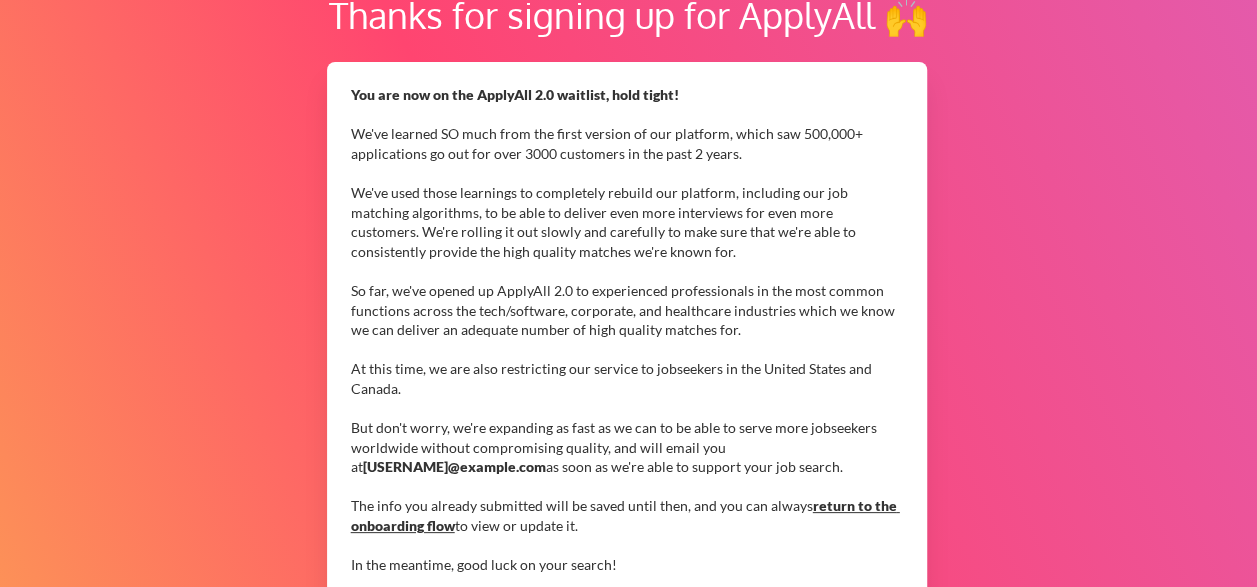 scroll, scrollTop: 400, scrollLeft: 0, axis: vertical 